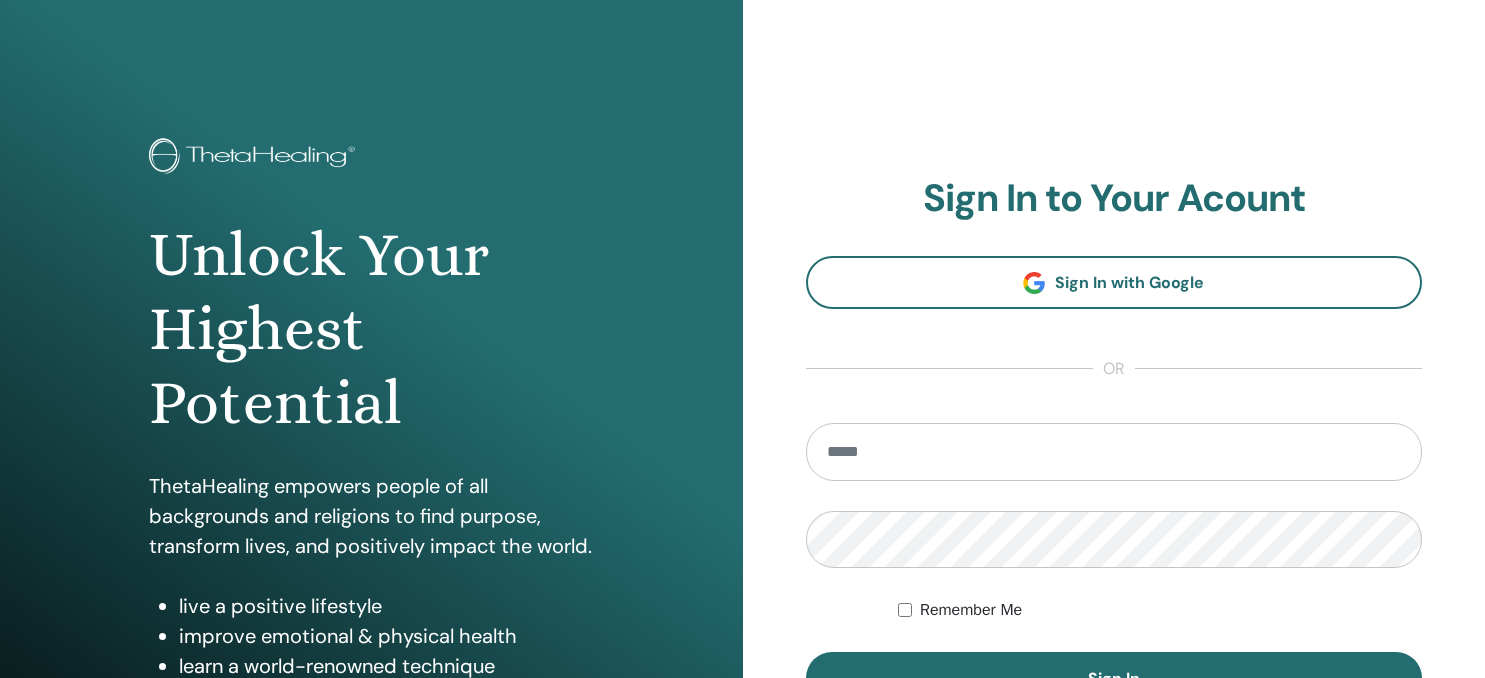 scroll, scrollTop: 0, scrollLeft: 0, axis: both 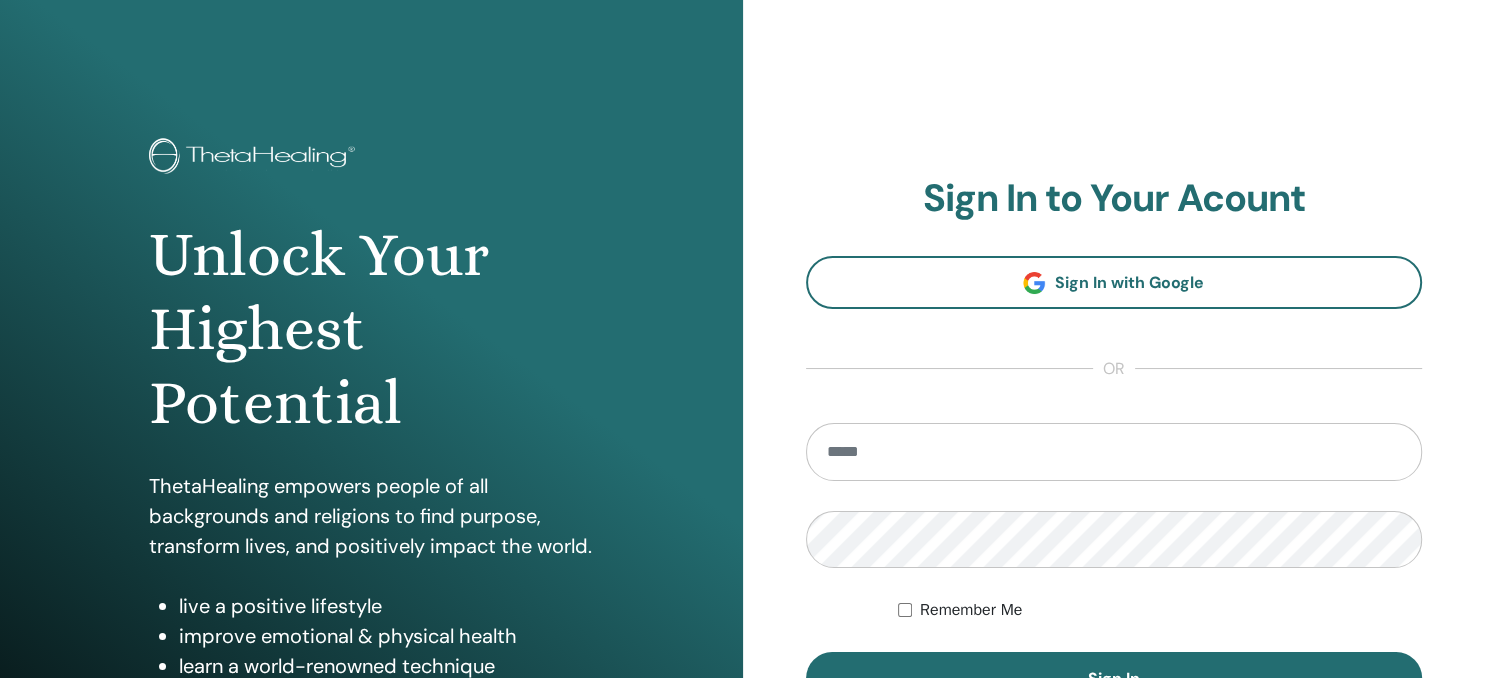 click on "**********" at bounding box center (1114, 480) 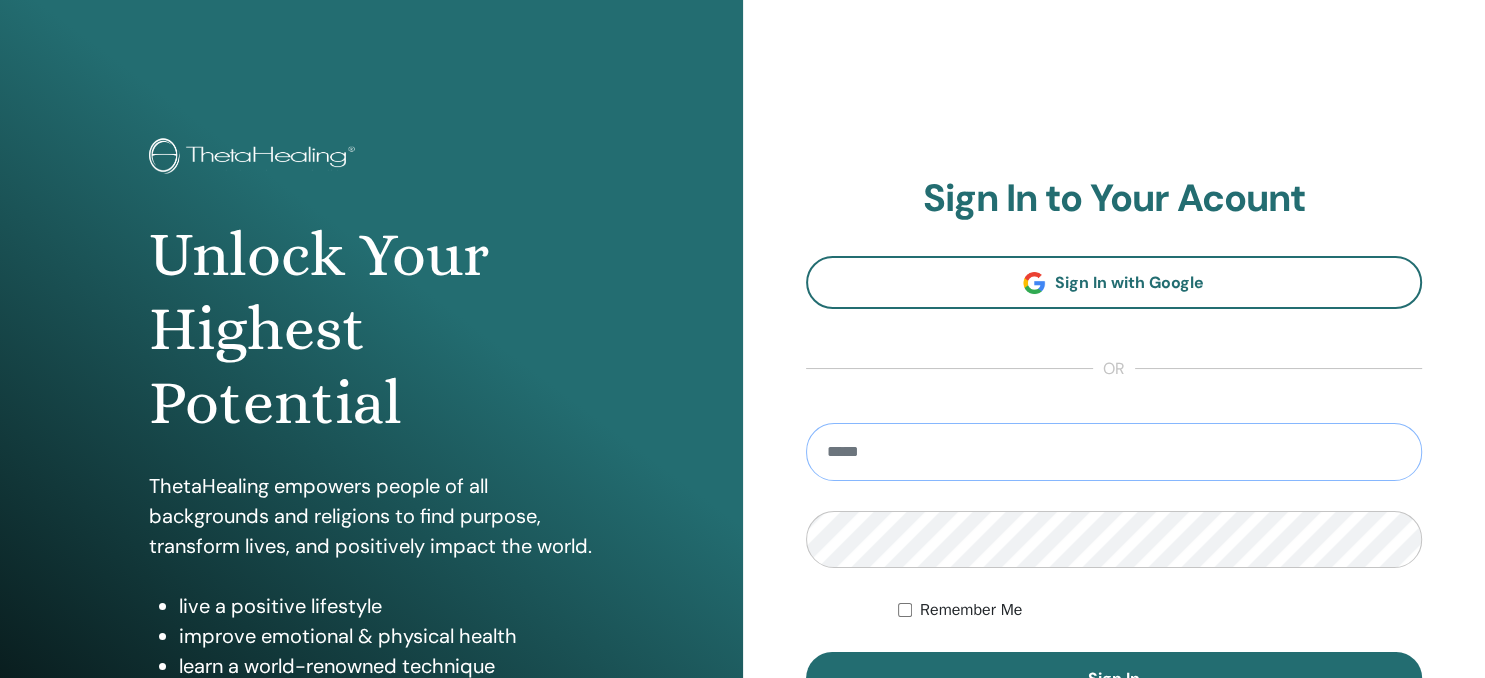 click at bounding box center [1114, 452] 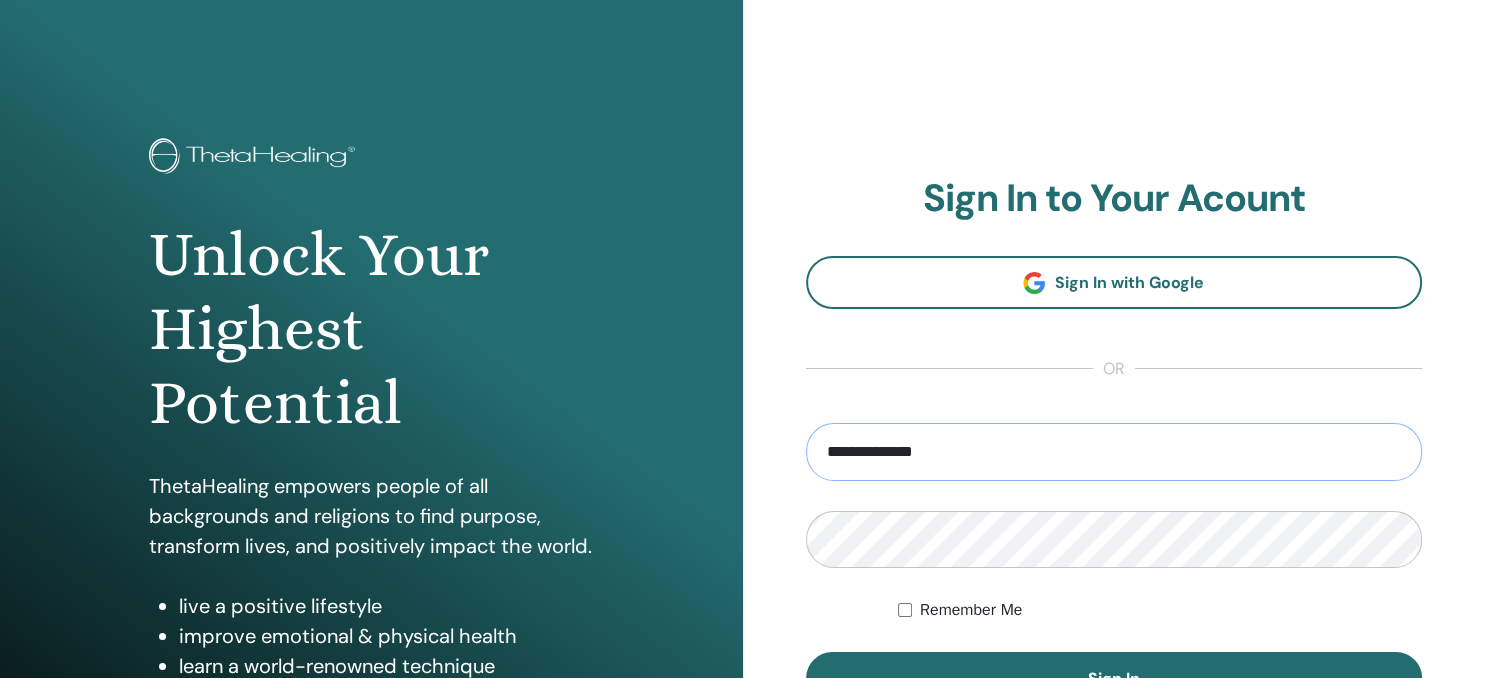 type on "**********" 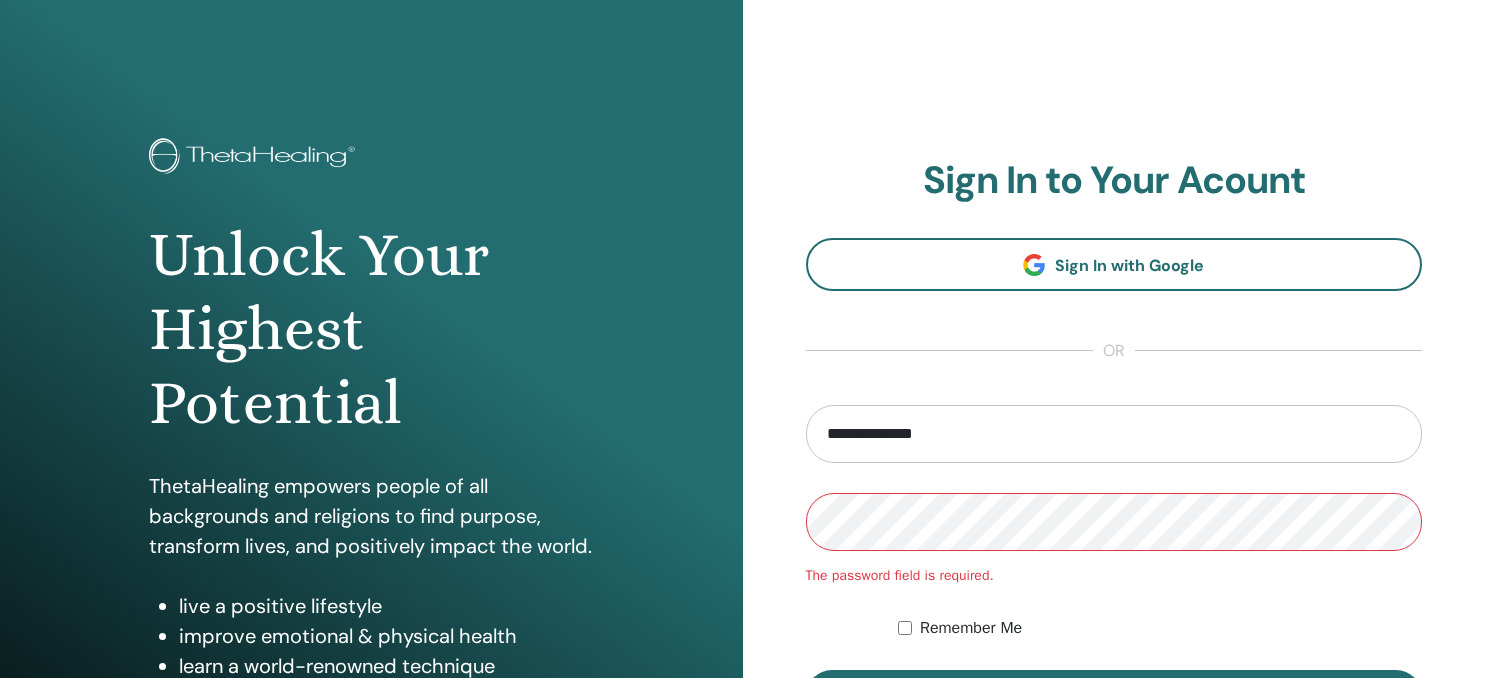 scroll, scrollTop: 0, scrollLeft: 0, axis: both 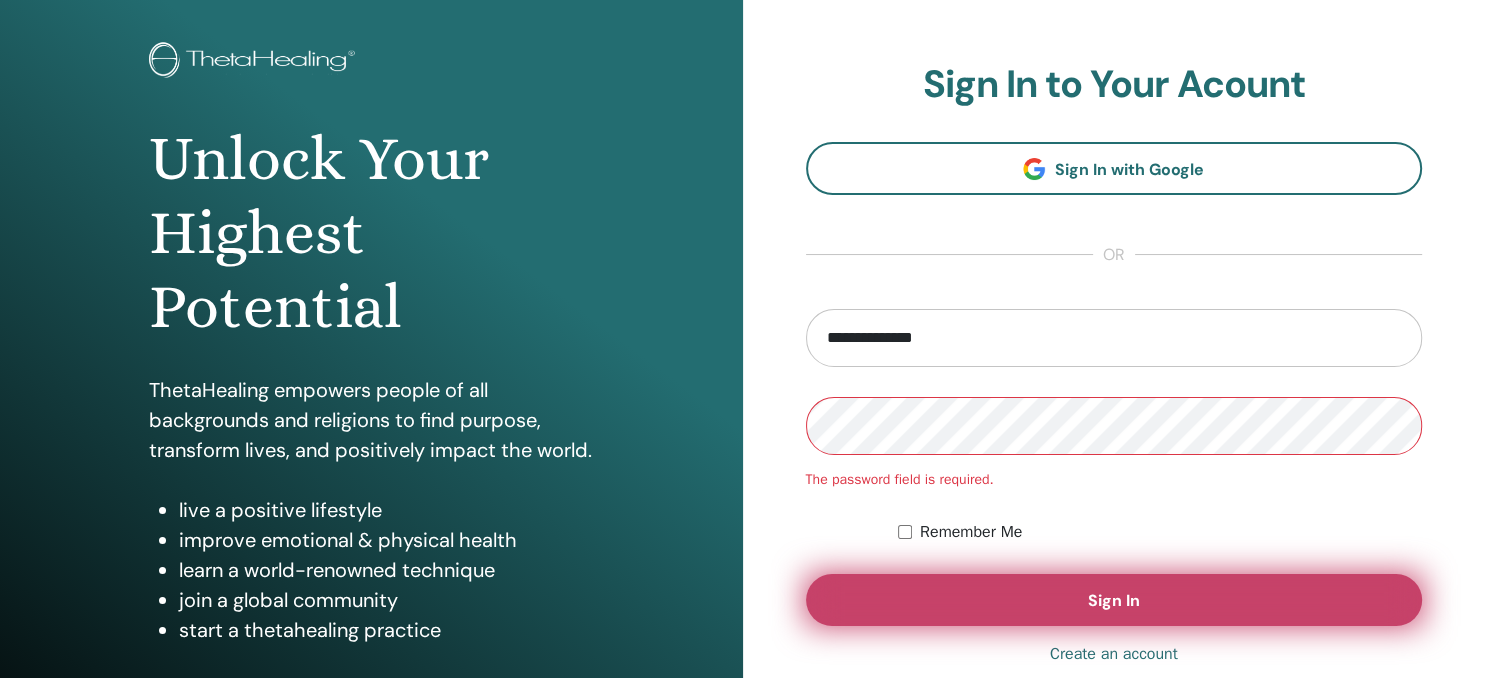 click on "Sign In" at bounding box center [1114, 600] 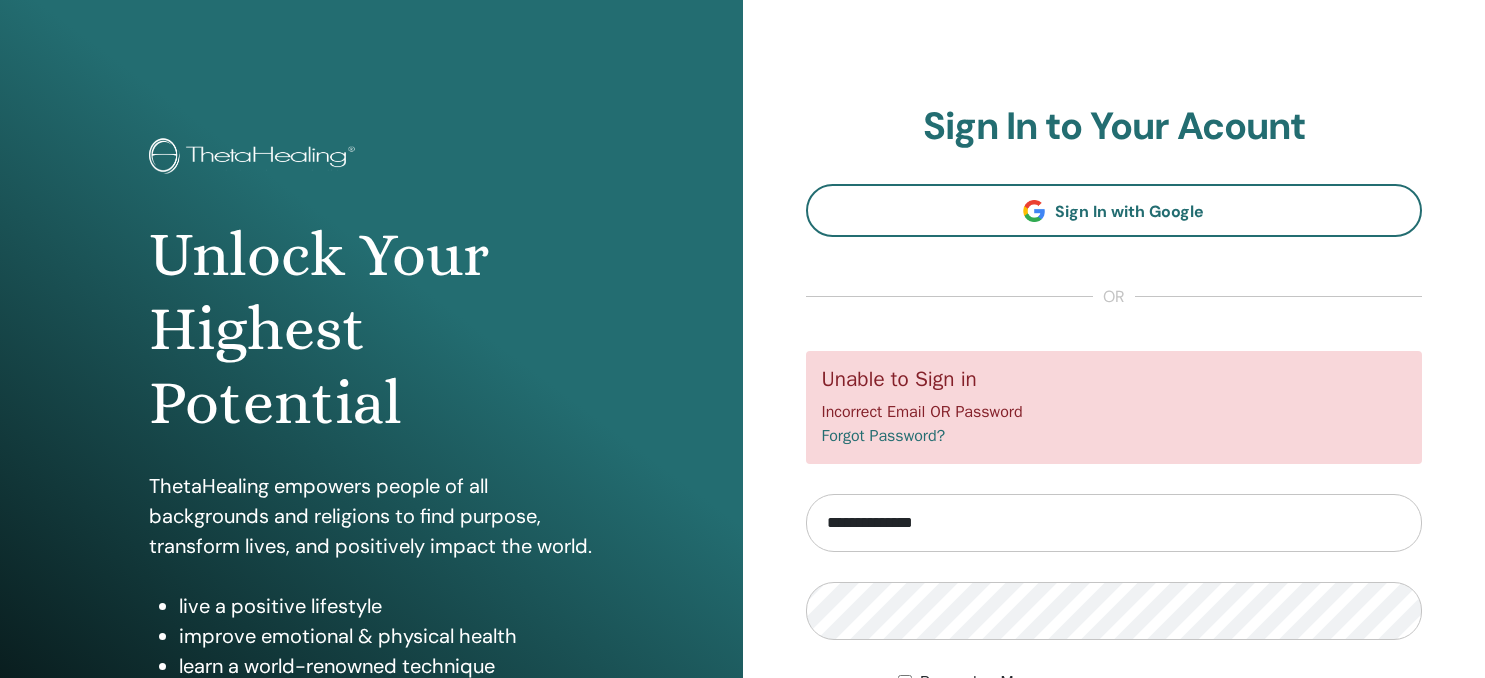 scroll, scrollTop: 0, scrollLeft: 0, axis: both 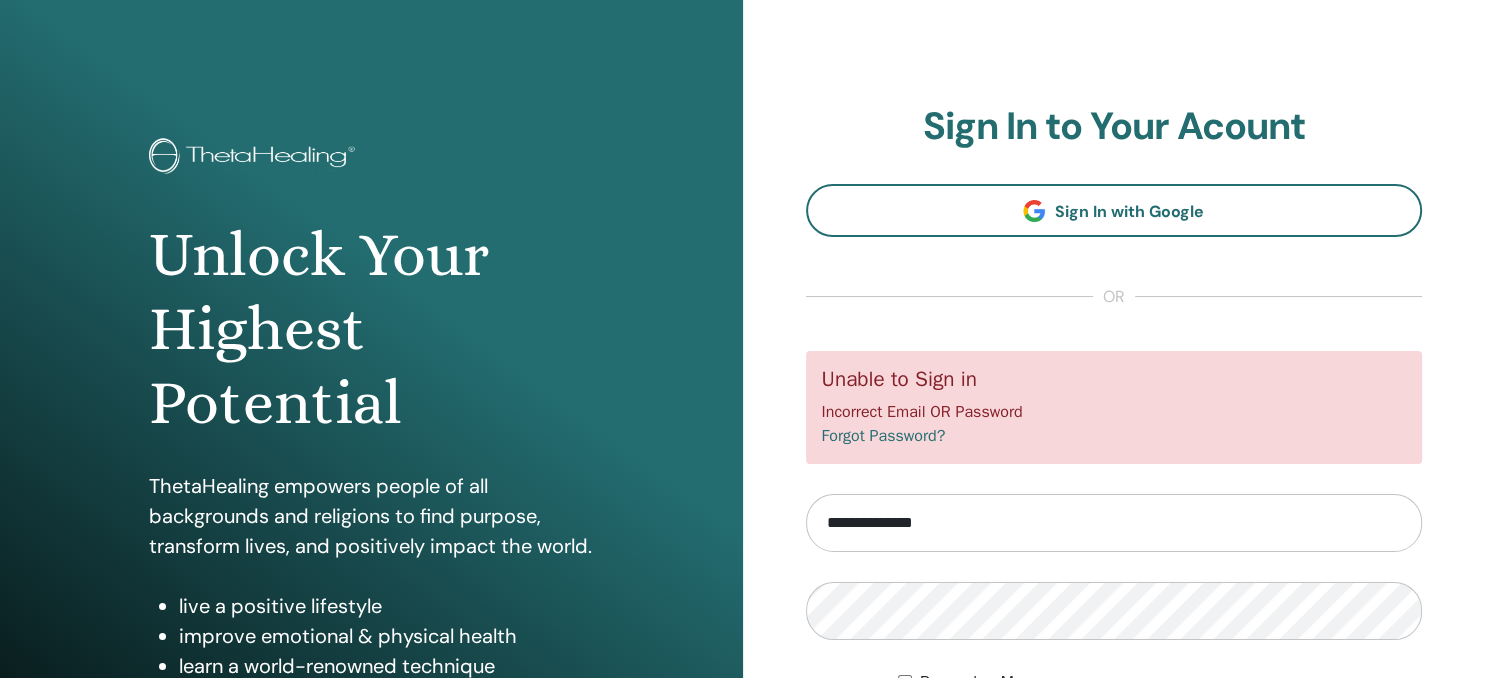 drag, startPoint x: 978, startPoint y: 519, endPoint x: 783, endPoint y: 526, distance: 195.1256 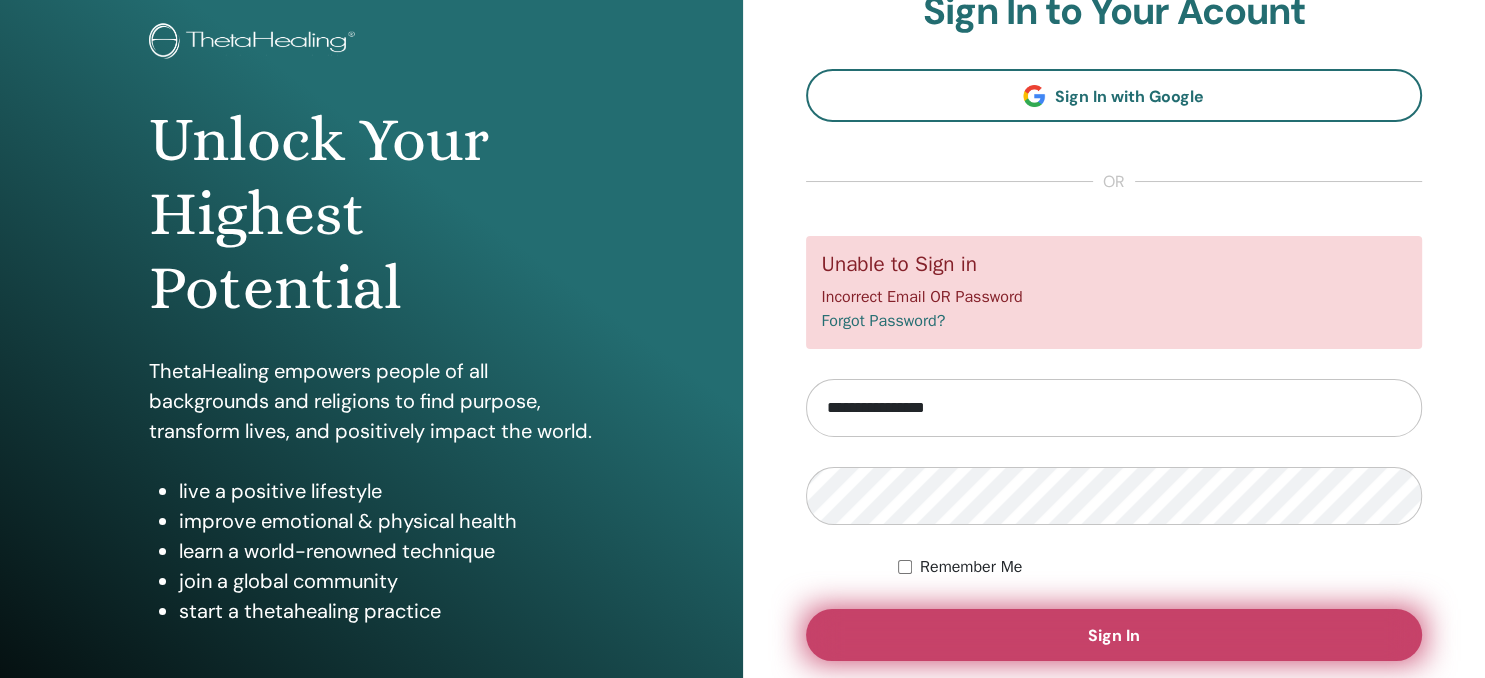 scroll, scrollTop: 192, scrollLeft: 0, axis: vertical 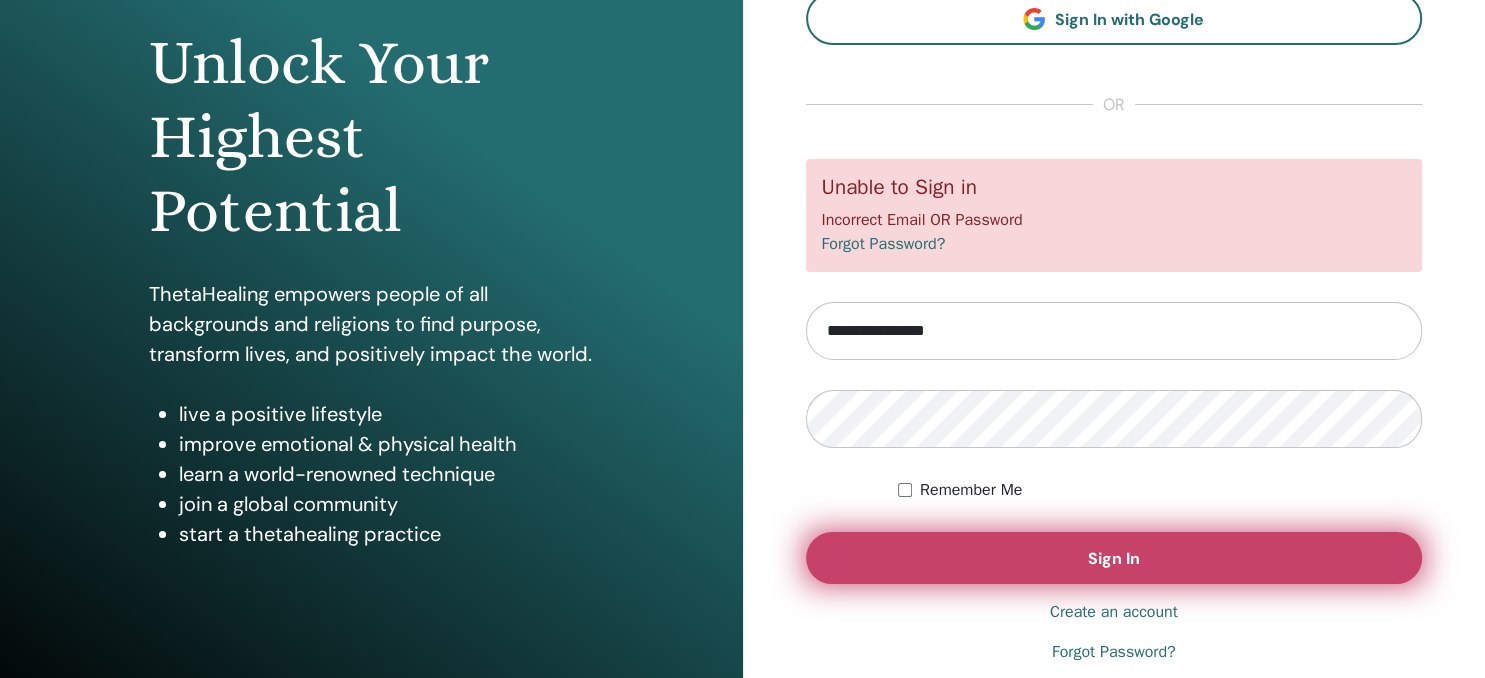 type on "**********" 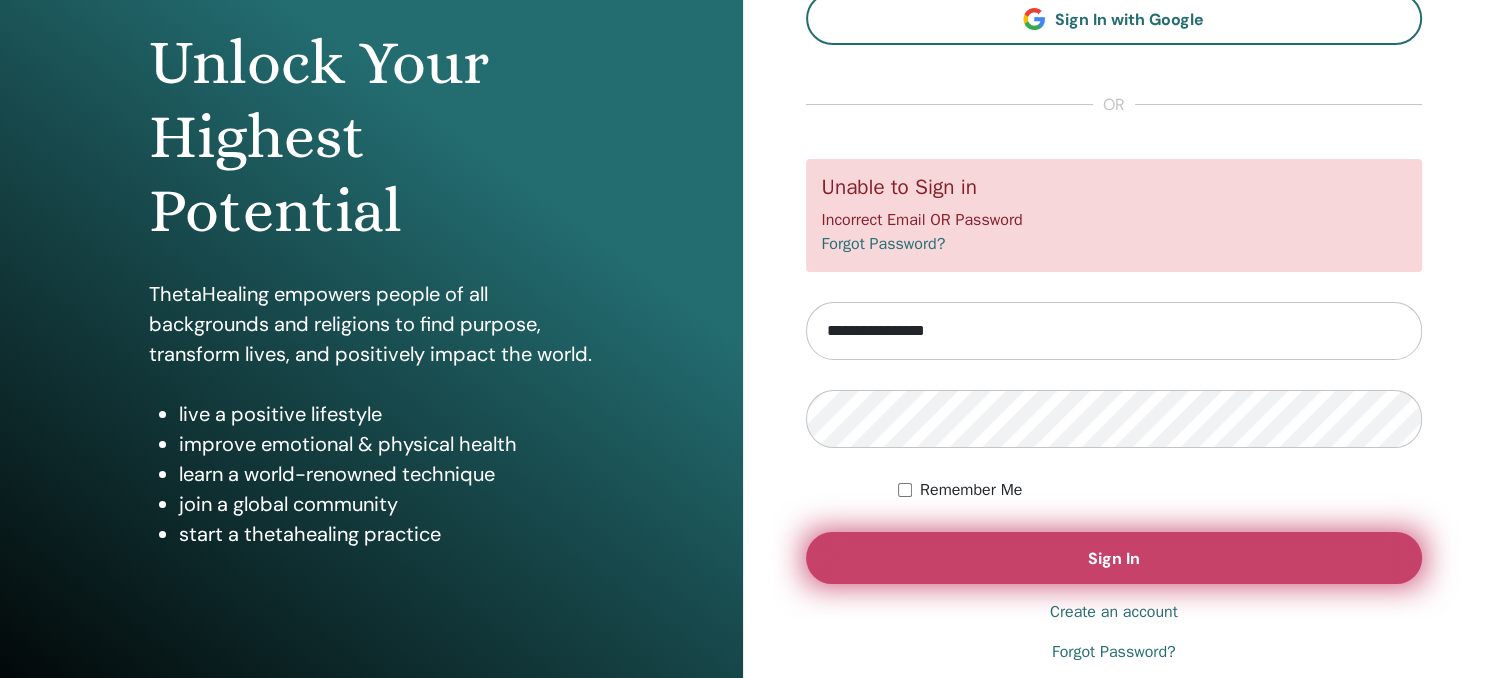click on "Sign In" at bounding box center (1114, 558) 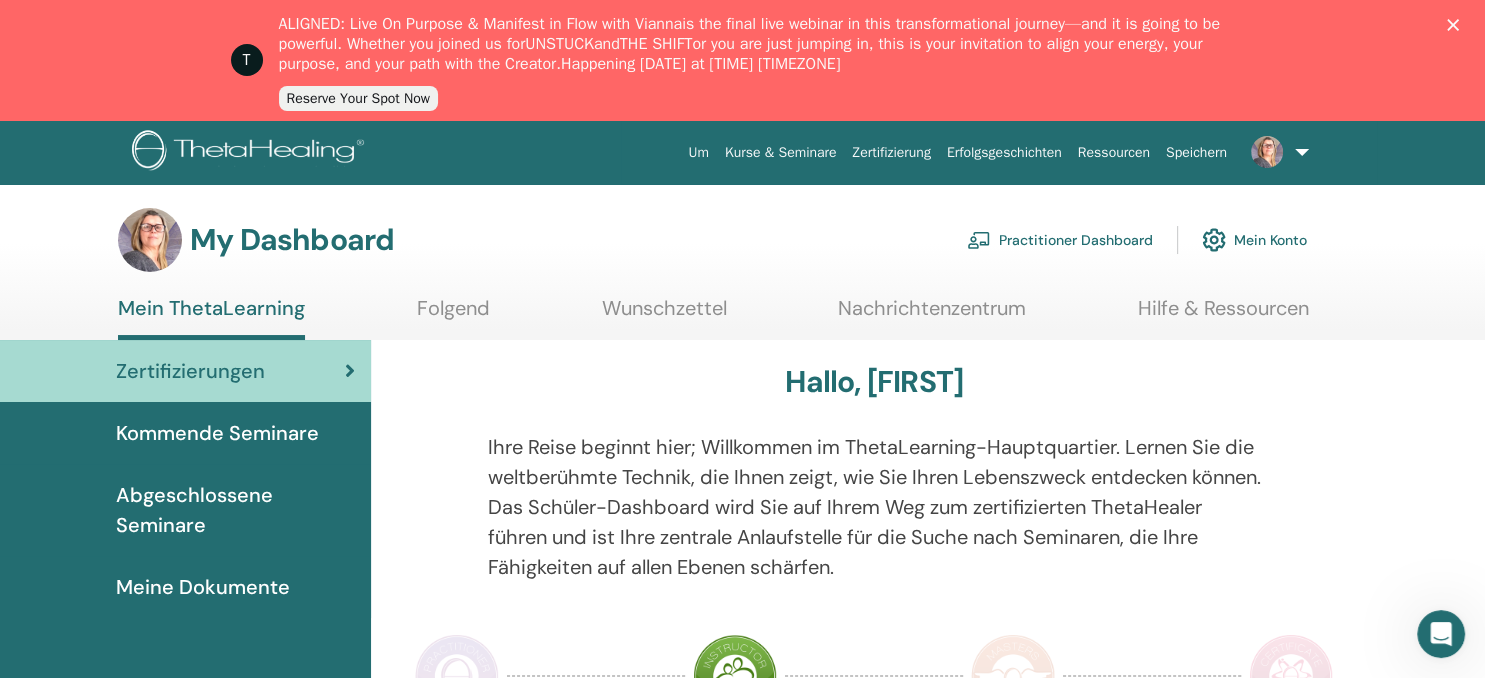 scroll, scrollTop: 0, scrollLeft: 0, axis: both 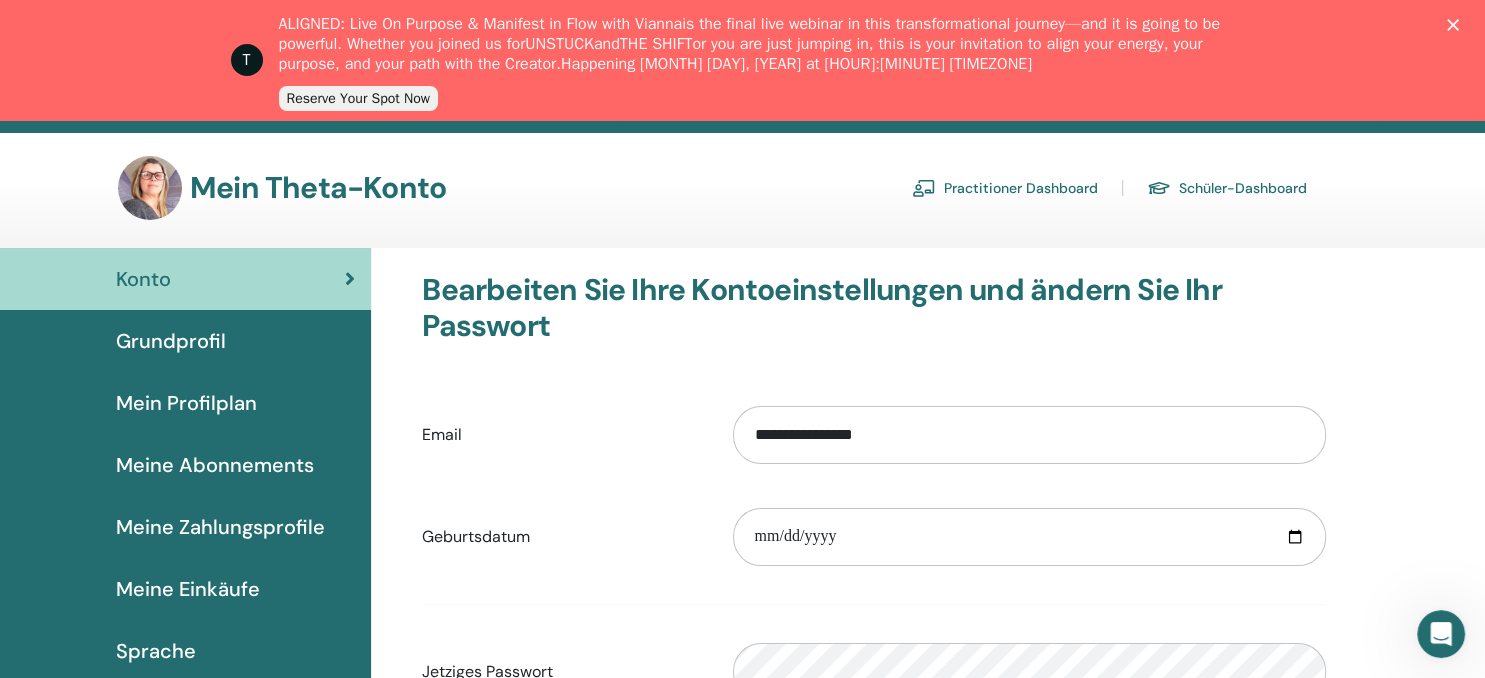 click on "Meine Einkäufe" at bounding box center (188, 589) 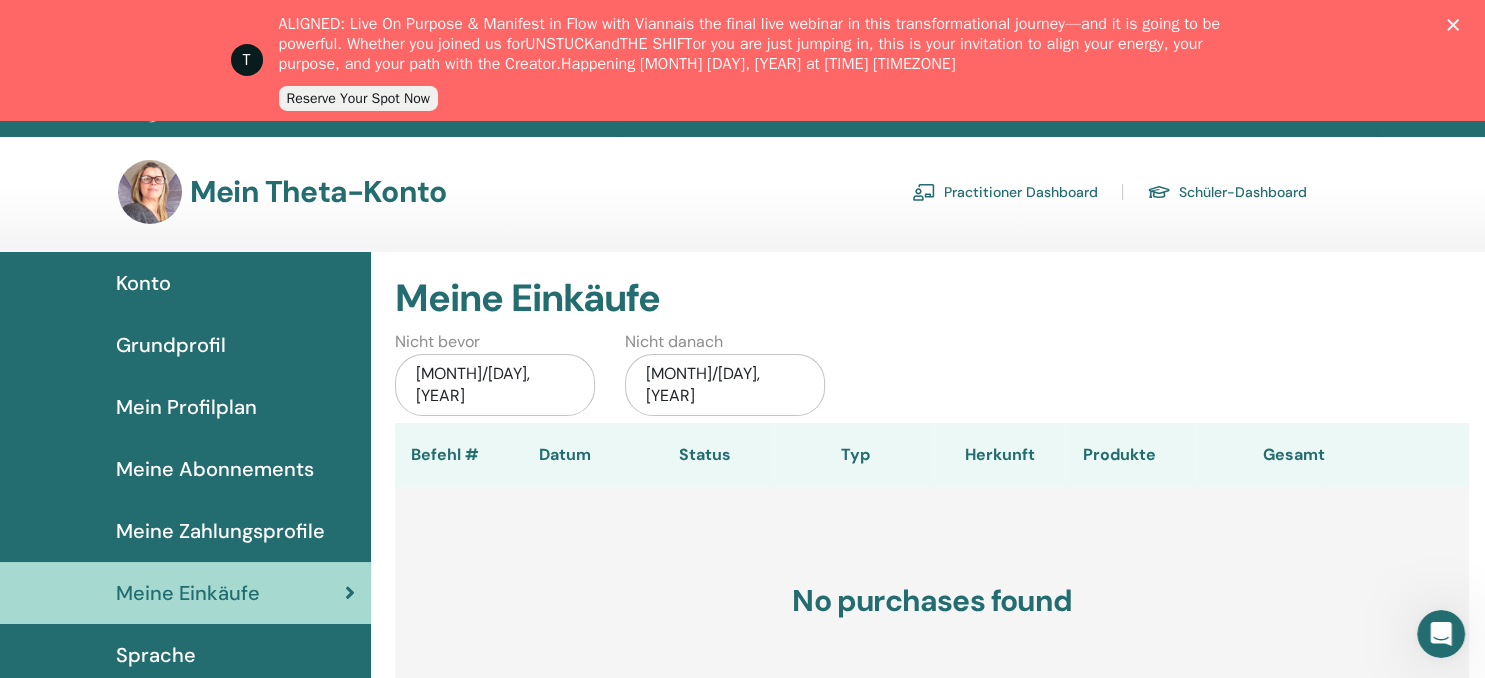scroll, scrollTop: 0, scrollLeft: 0, axis: both 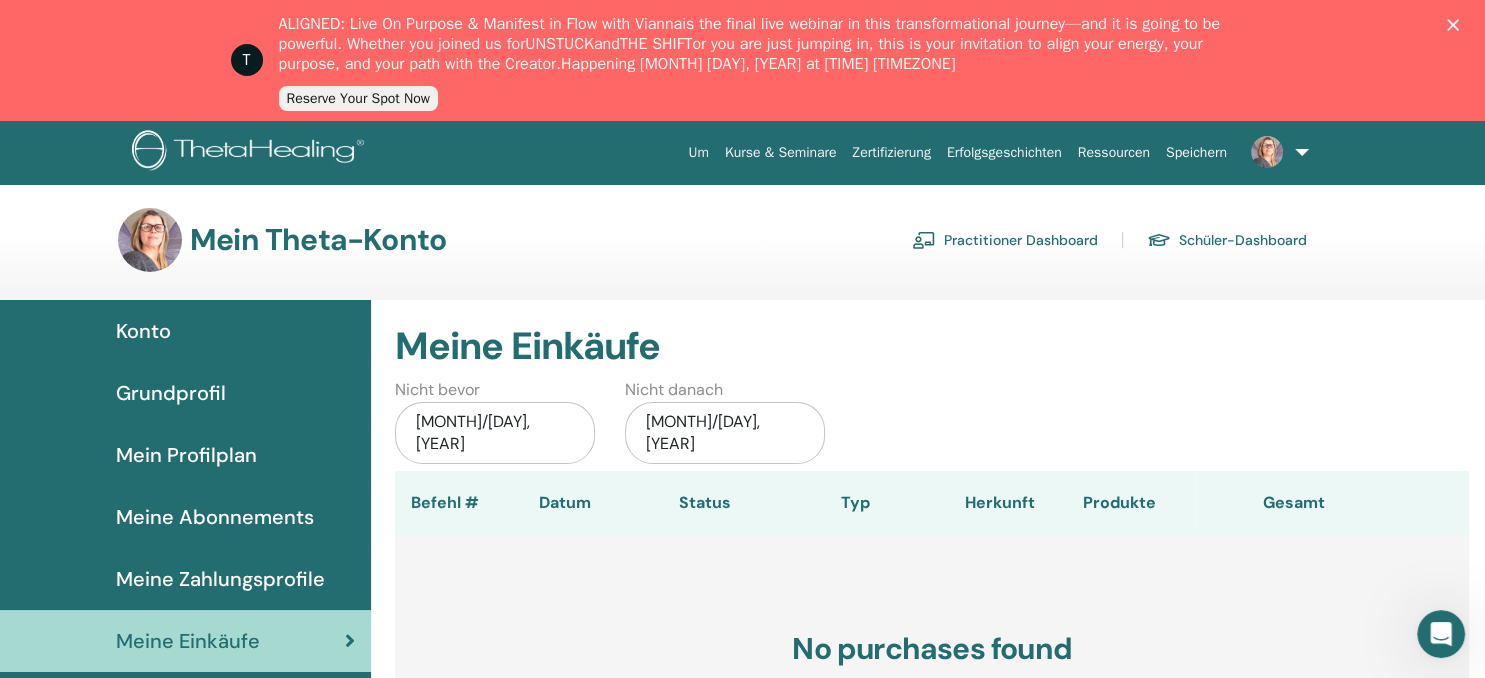 click on "Practitioner Dashboard" at bounding box center (1005, 240) 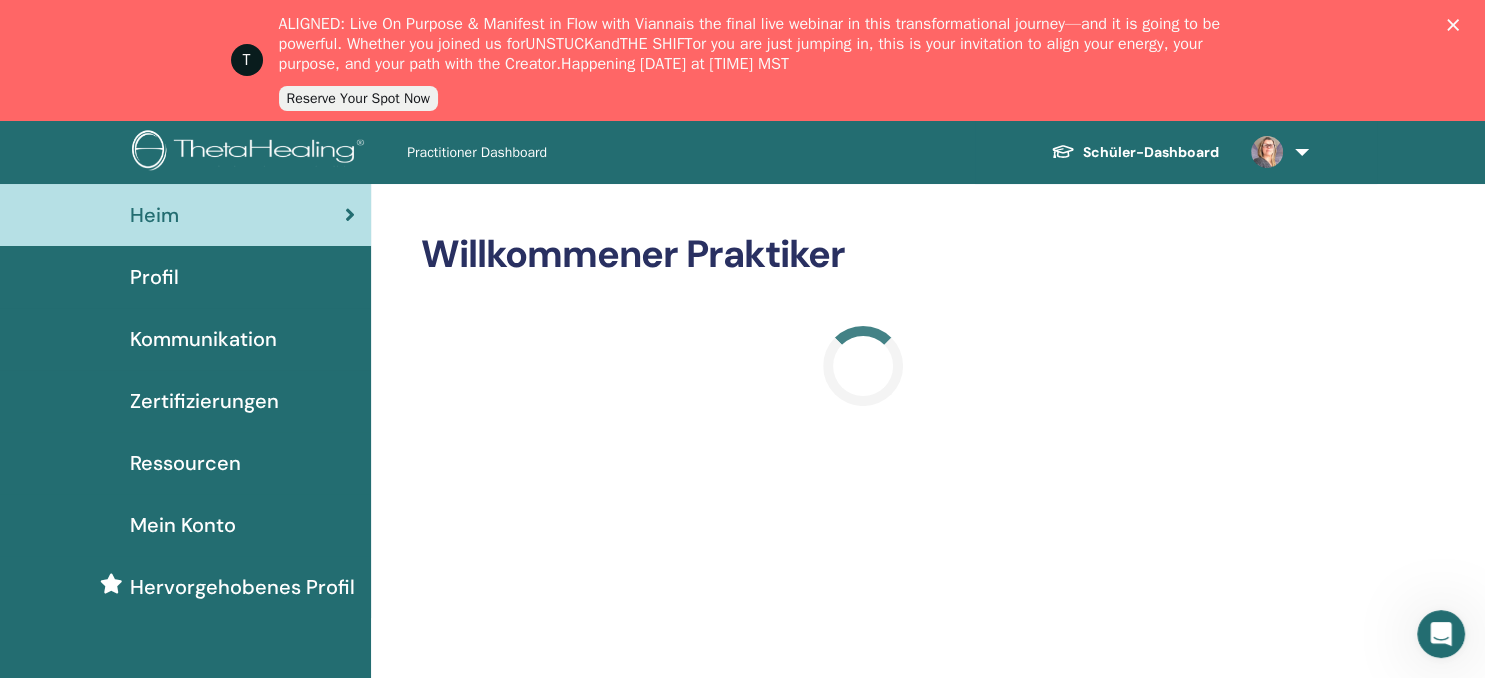 scroll, scrollTop: 0, scrollLeft: 0, axis: both 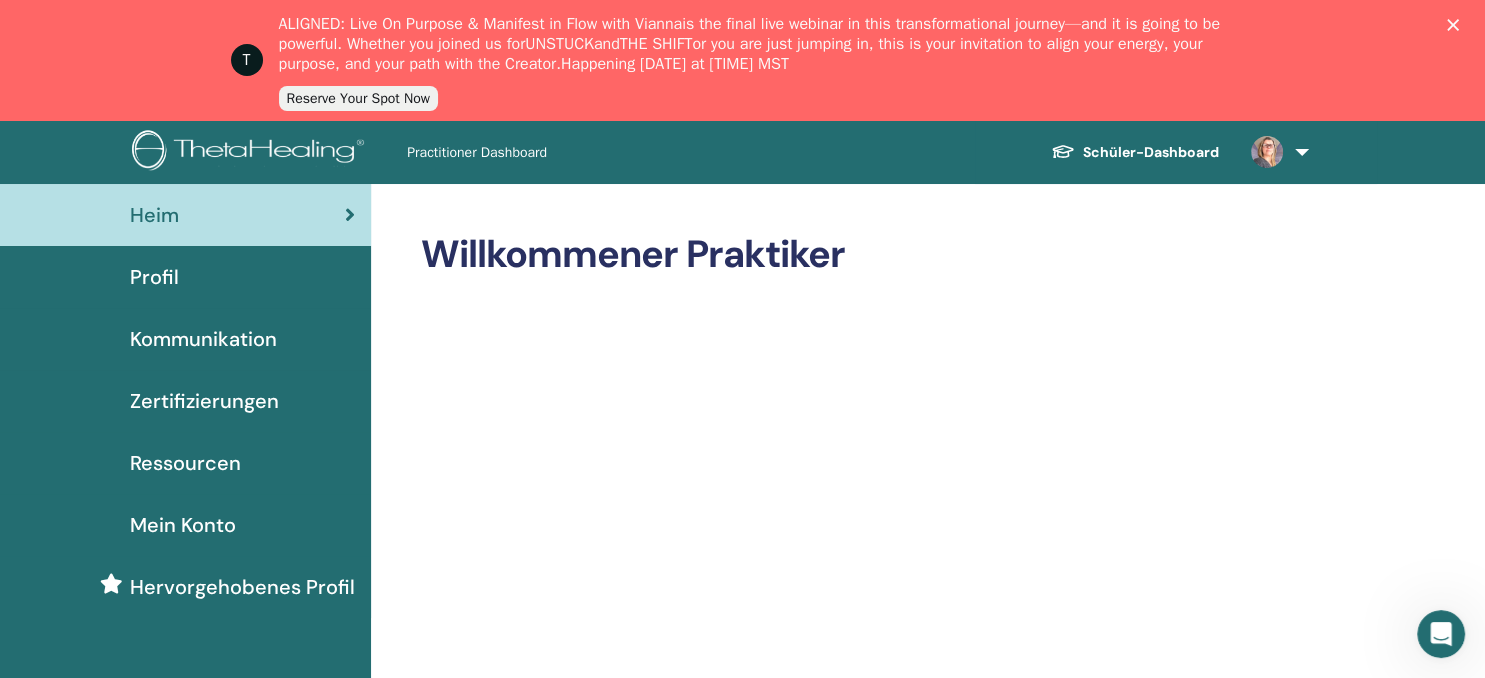 click 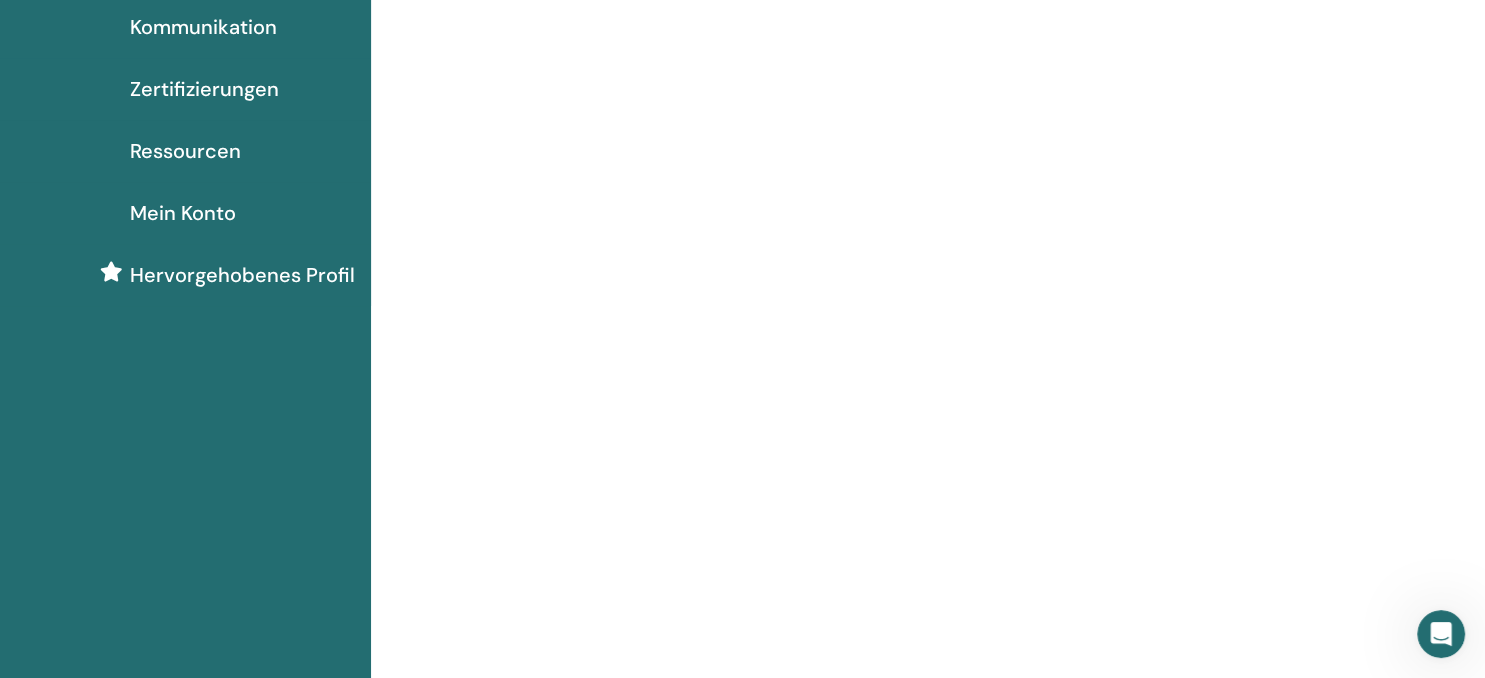 scroll, scrollTop: 0, scrollLeft: 0, axis: both 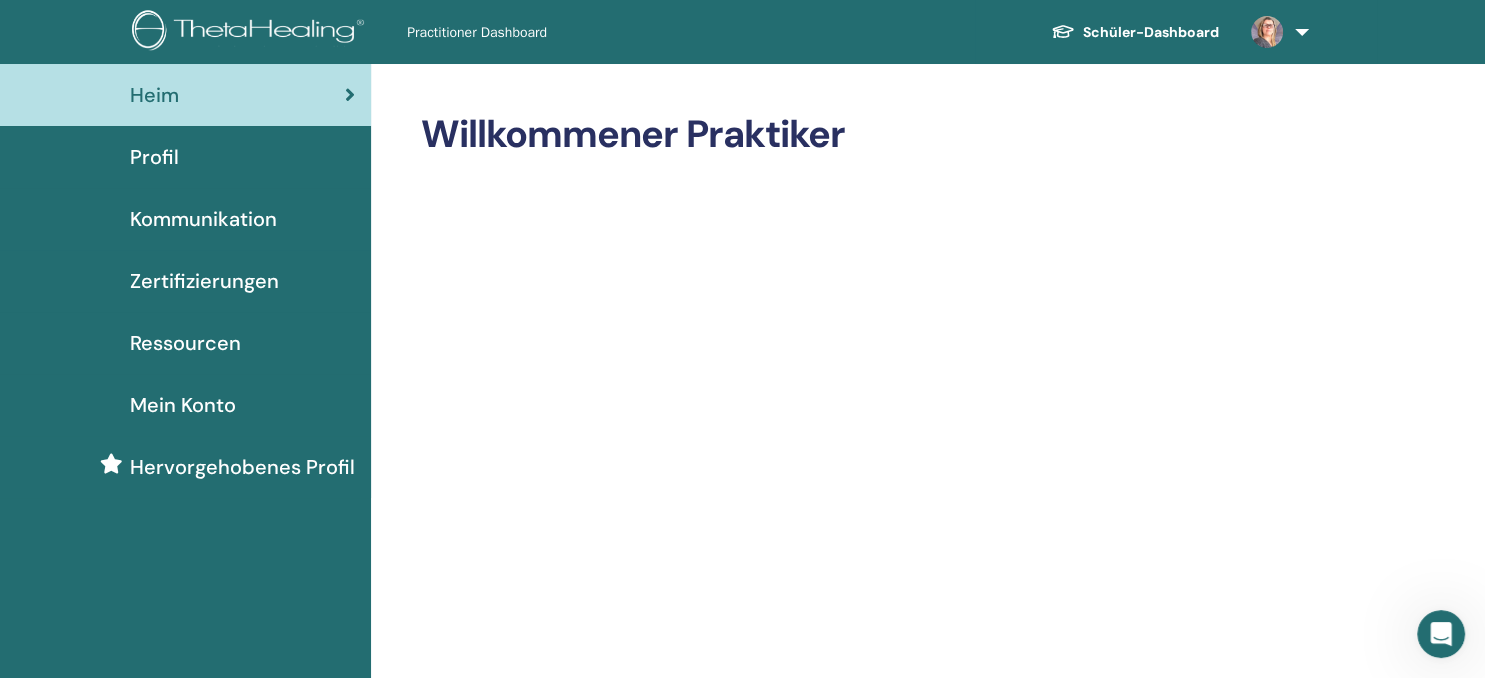 click on "Zertifizierungen" at bounding box center (204, 281) 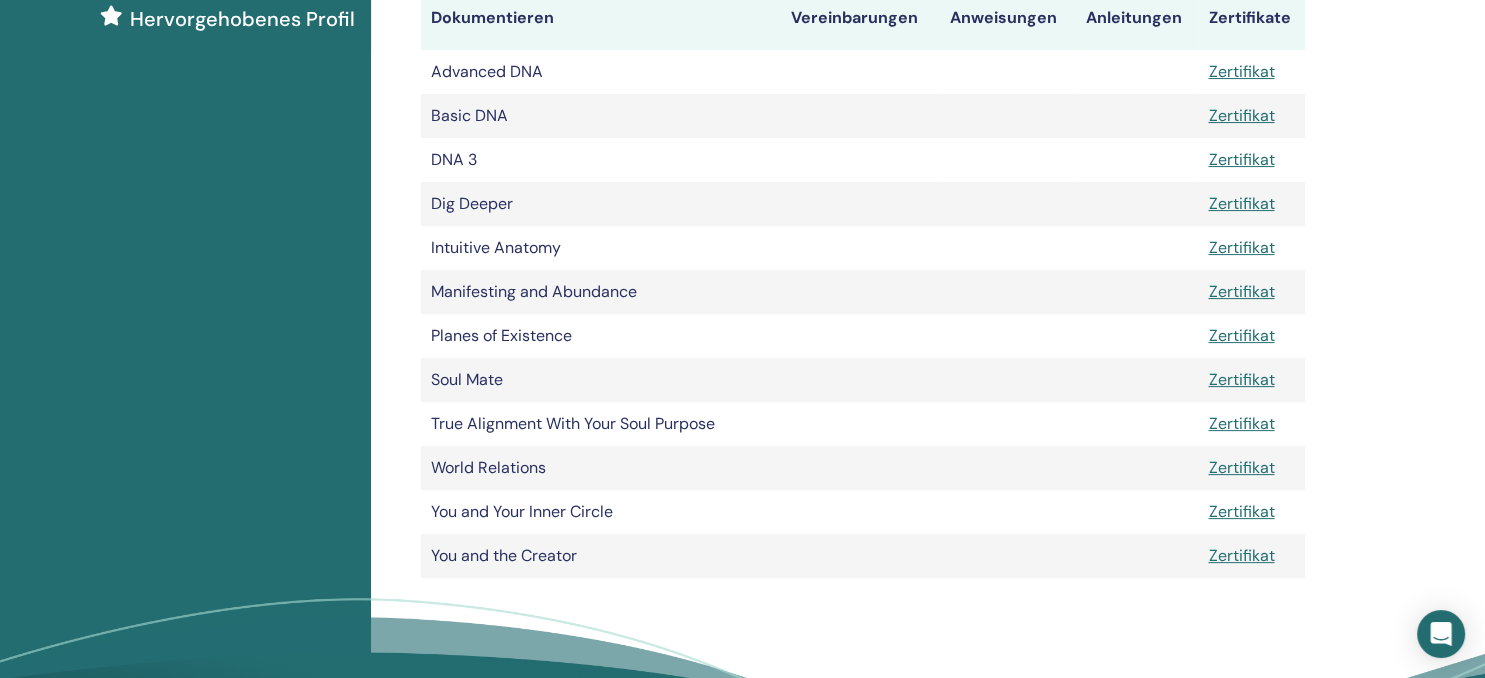 scroll, scrollTop: 480, scrollLeft: 0, axis: vertical 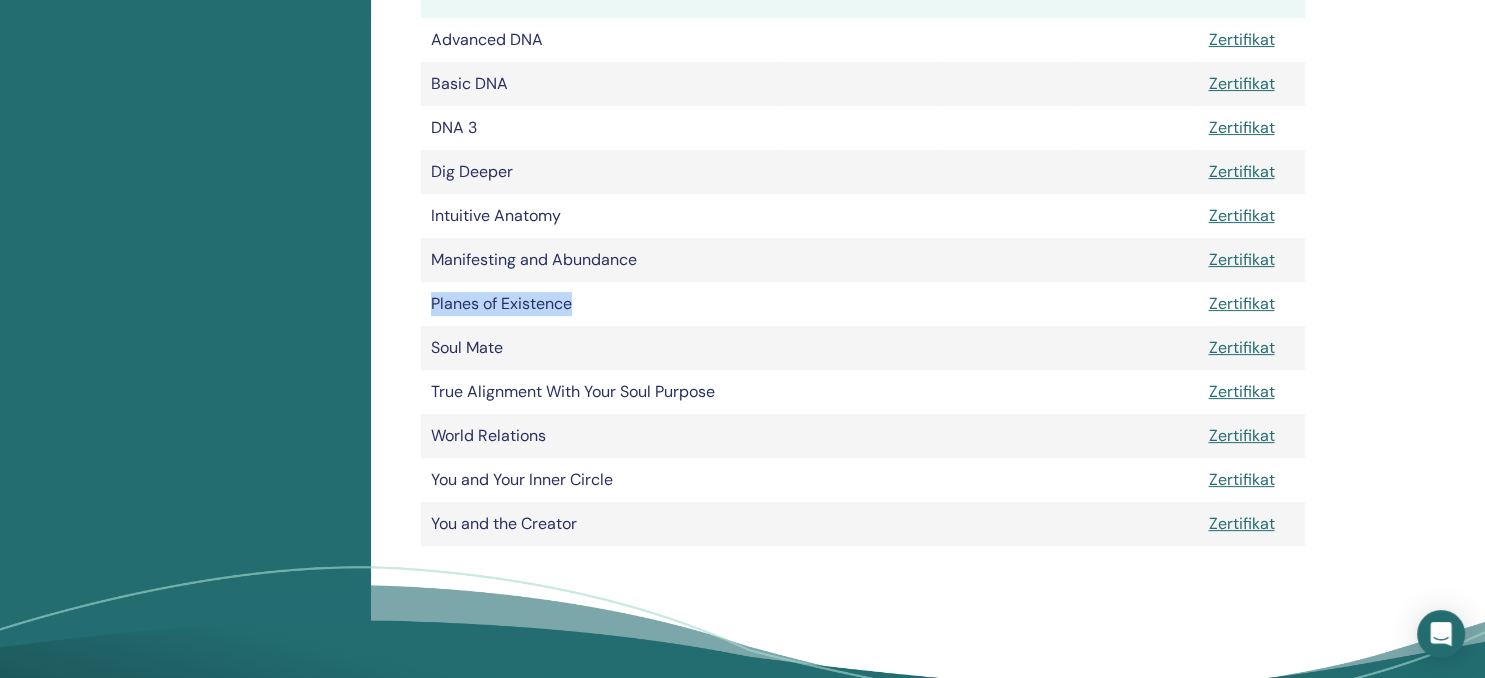 drag, startPoint x: 432, startPoint y: 303, endPoint x: 654, endPoint y: 305, distance: 222.009 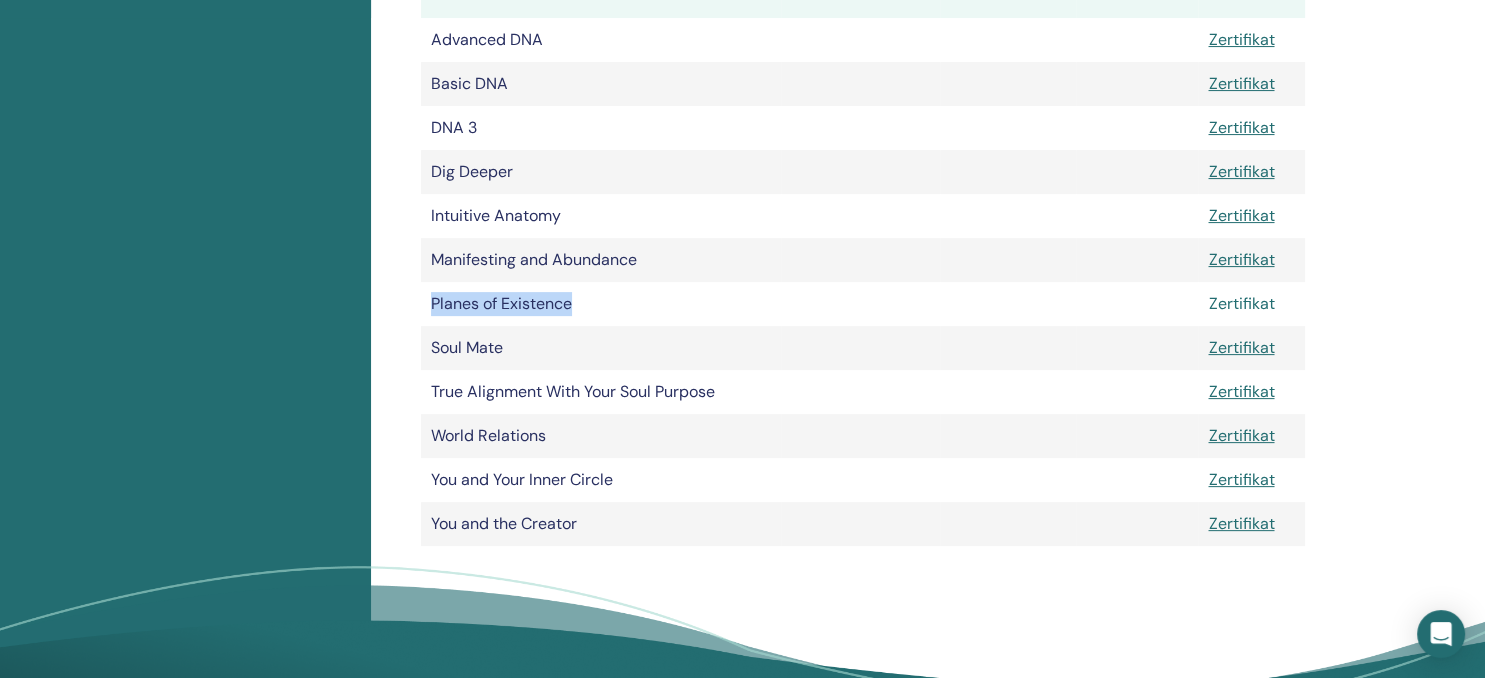 click on "Zertifikat" at bounding box center (1241, 303) 